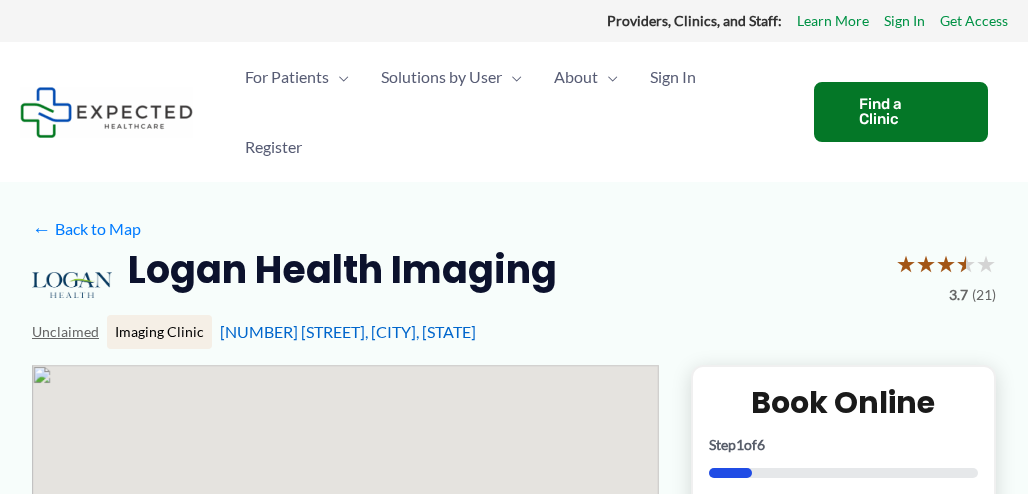 scroll, scrollTop: 0, scrollLeft: 0, axis: both 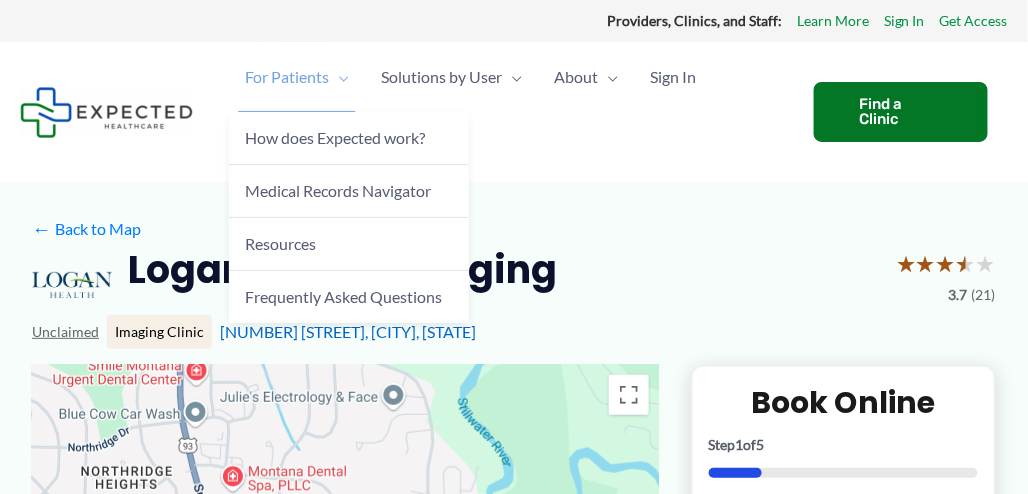 click on "For Patients" at bounding box center (287, 77) 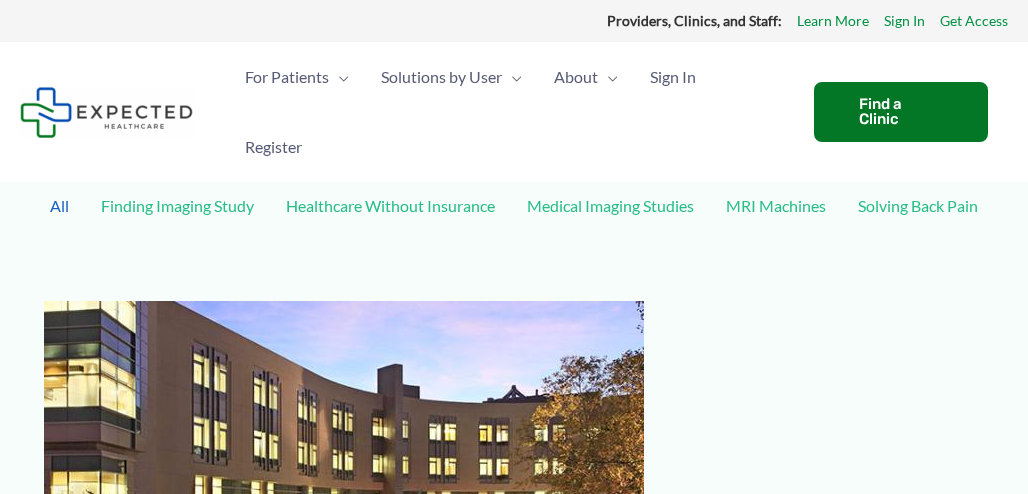 scroll, scrollTop: 0, scrollLeft: 0, axis: both 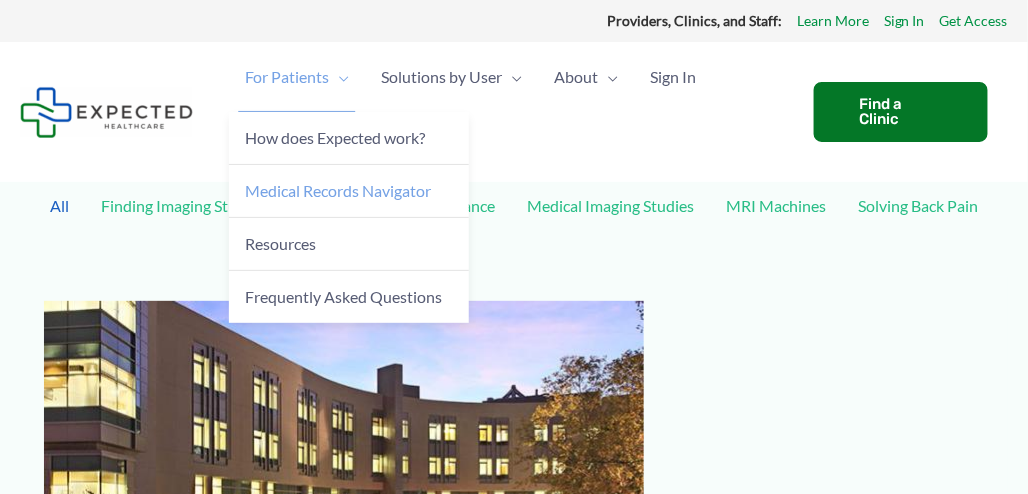 click on "Medical Records Navigator" at bounding box center [338, 190] 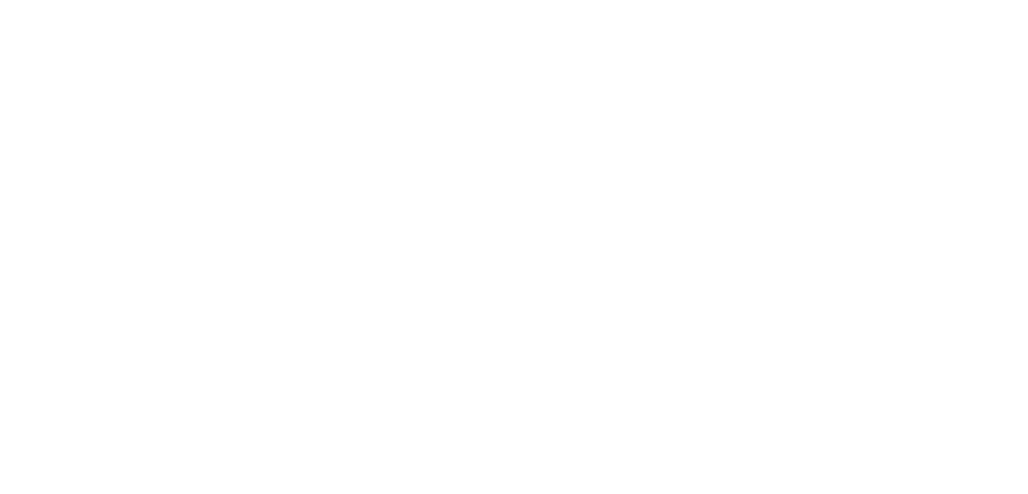 scroll, scrollTop: 0, scrollLeft: 0, axis: both 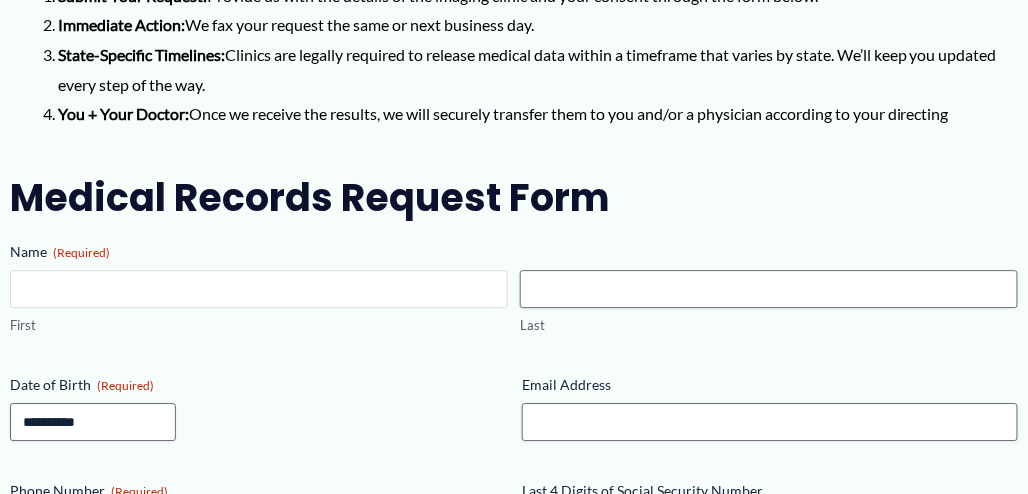 click on "First" at bounding box center (259, 289) 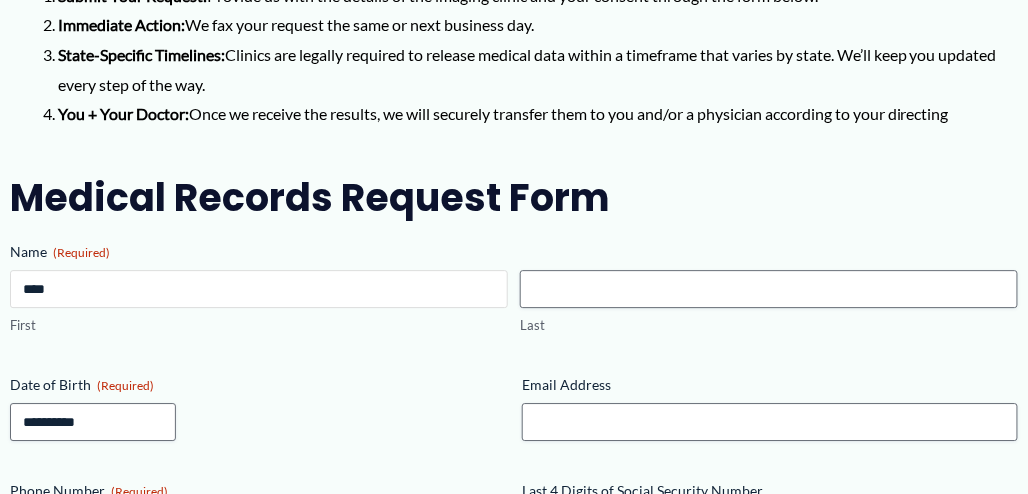 type on "*****" 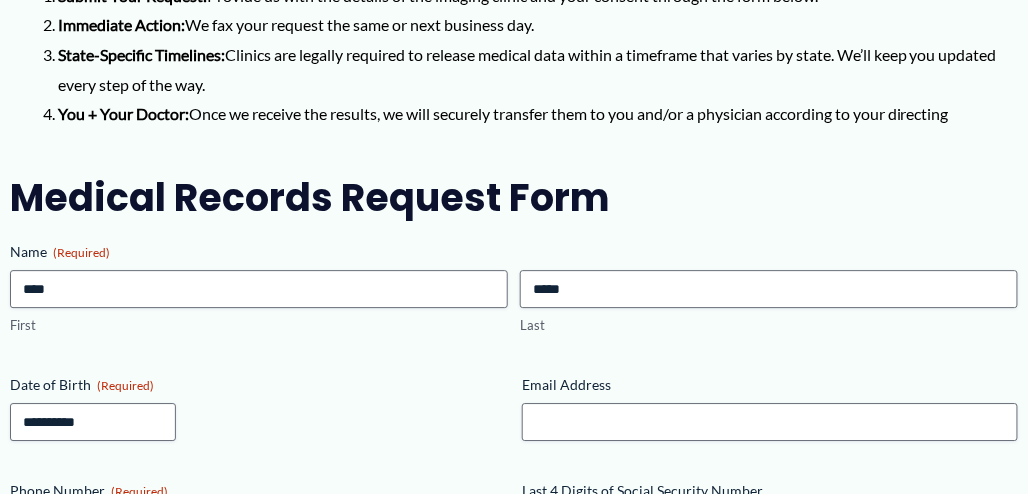 type on "**********" 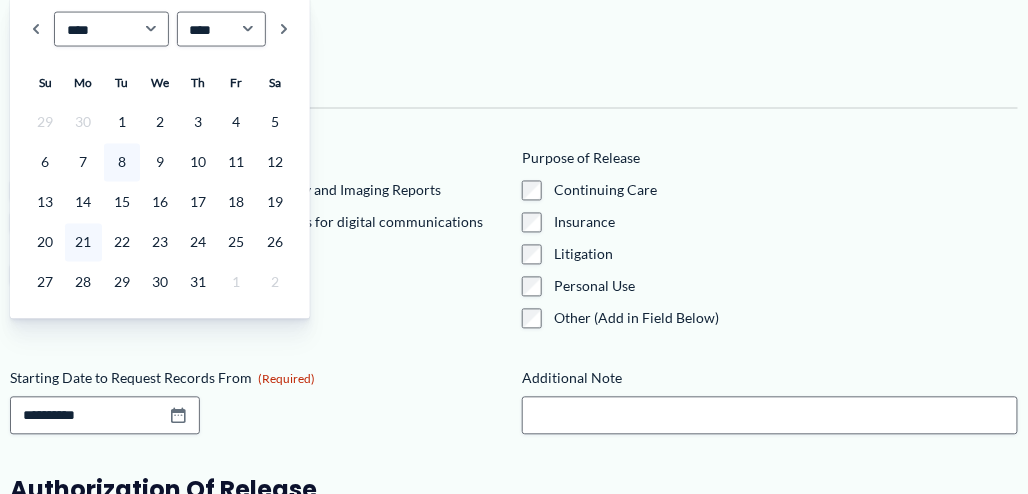 scroll, scrollTop: 2674, scrollLeft: 0, axis: vertical 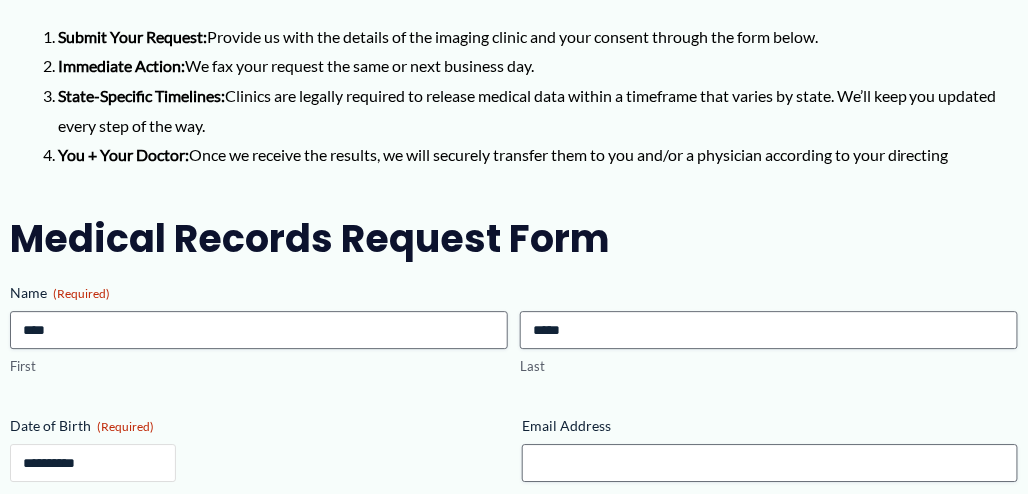 click on "Date of Birth (Required)" at bounding box center [93, 463] 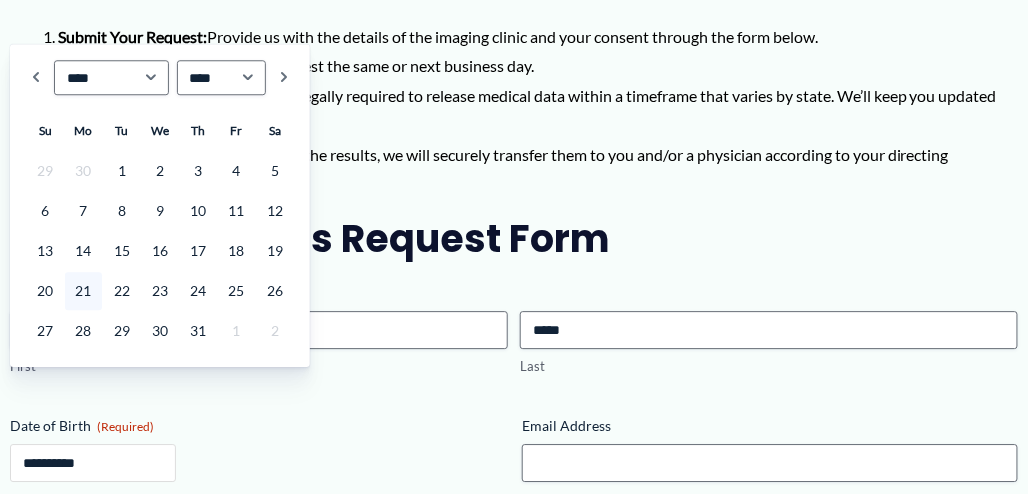 drag, startPoint x: 98, startPoint y: 373, endPoint x: 49, endPoint y: 375, distance: 49.0408 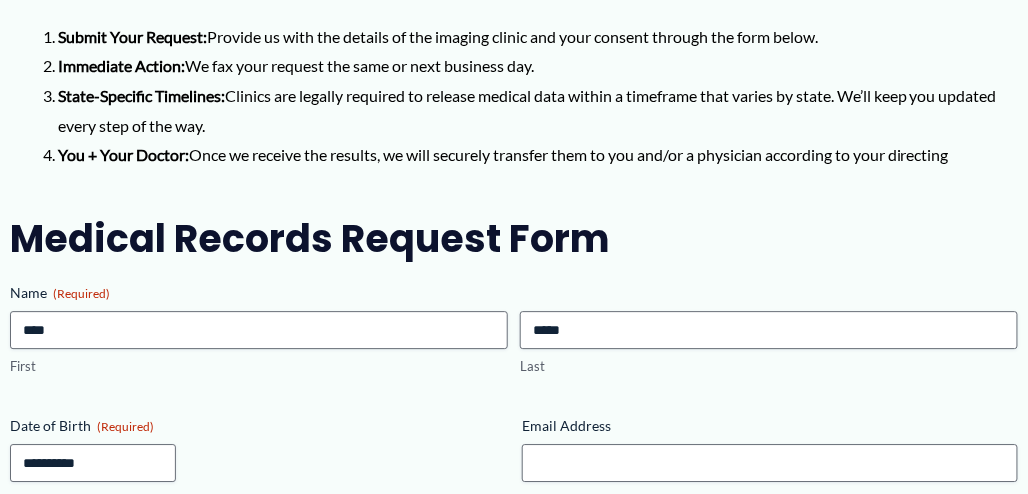 drag, startPoint x: 260, startPoint y: 387, endPoint x: 131, endPoint y: 323, distance: 144.00348 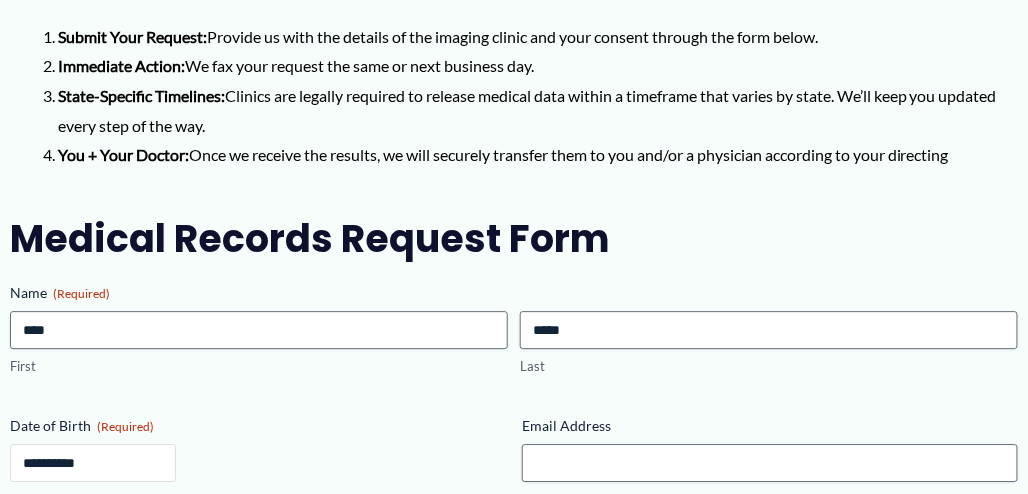 click on "Date of Birth (Required)" at bounding box center (93, 463) 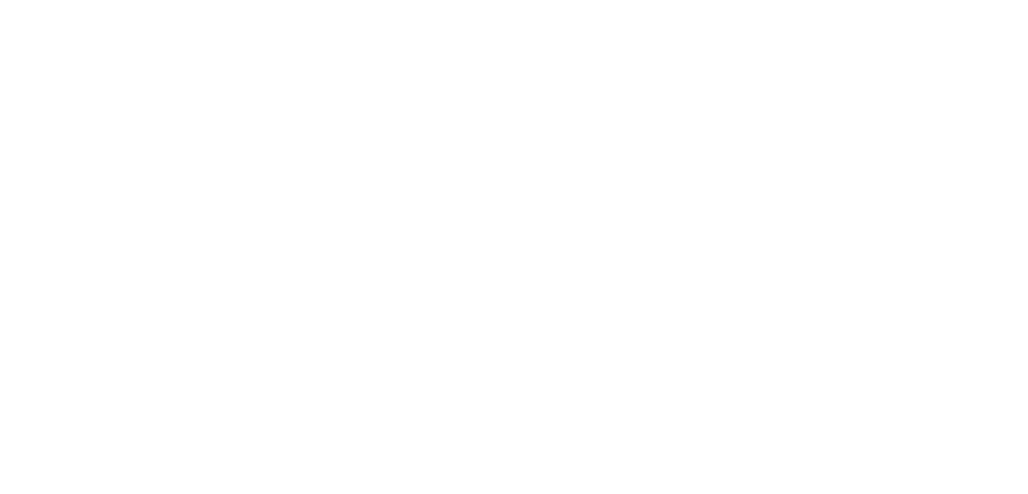 scroll, scrollTop: 0, scrollLeft: 0, axis: both 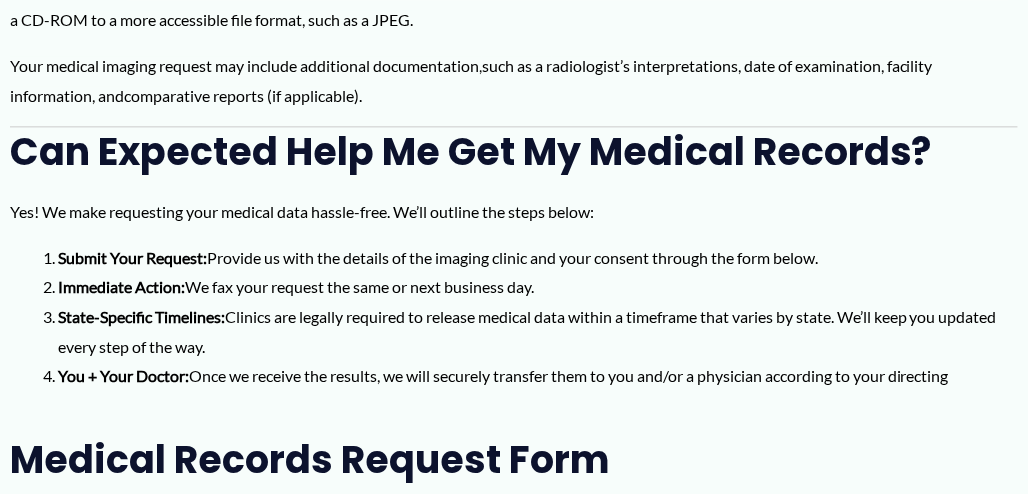 click on "First" at bounding box center (259, 551) 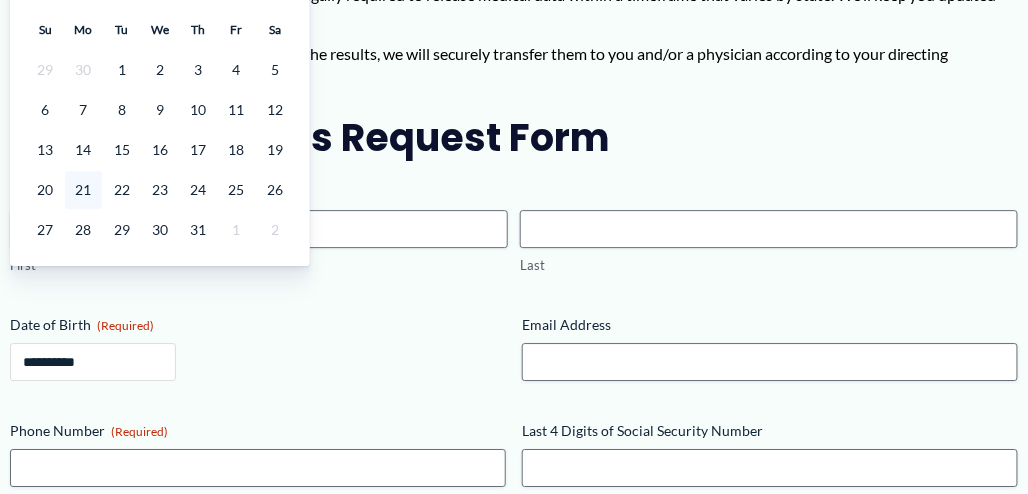 scroll, scrollTop: 1365, scrollLeft: 0, axis: vertical 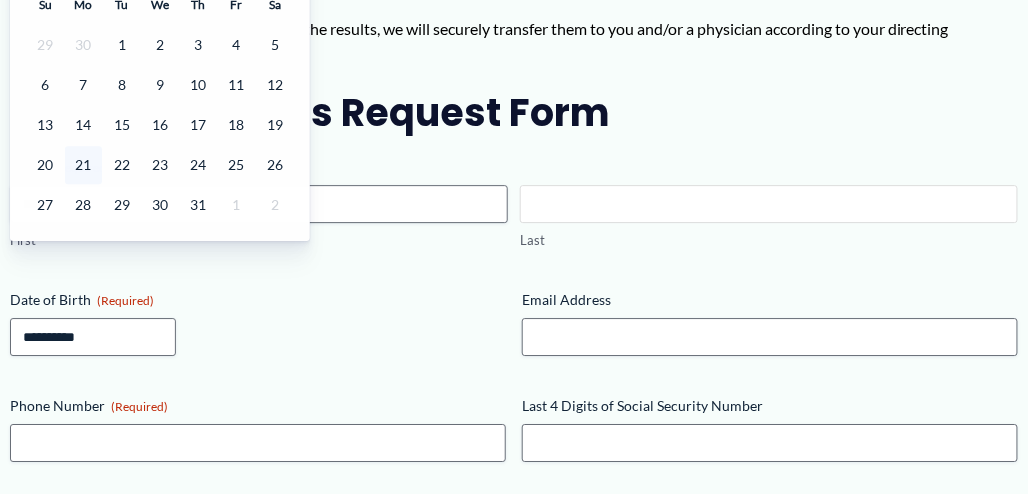 click on "Last" at bounding box center (769, 204) 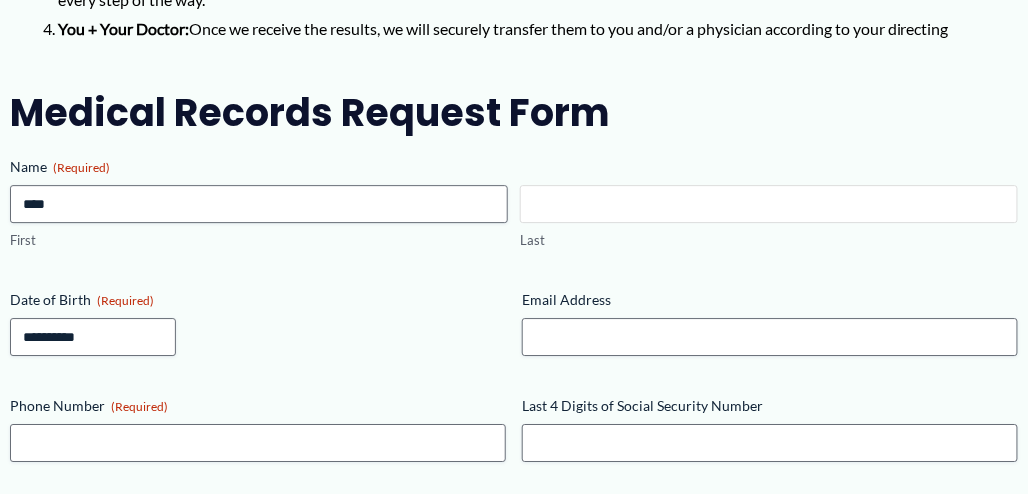 type on "*****" 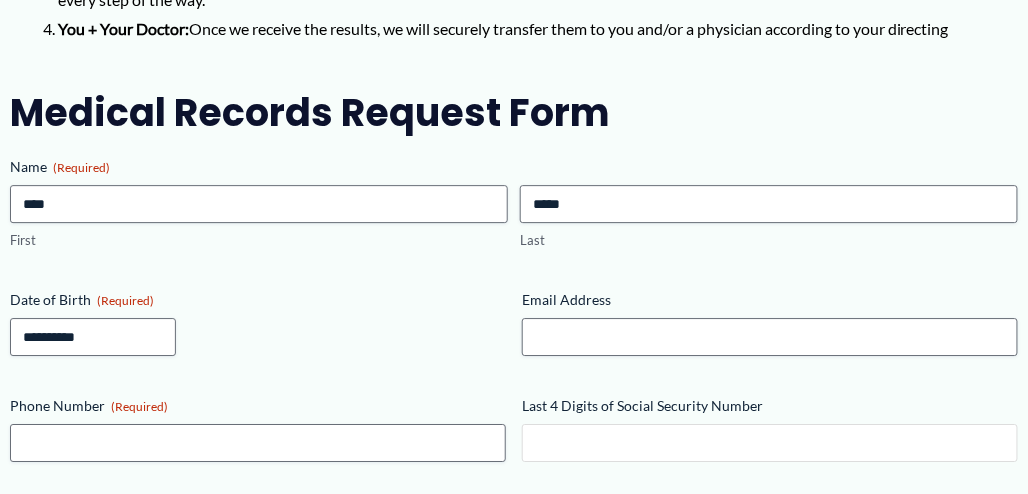 type on "**********" 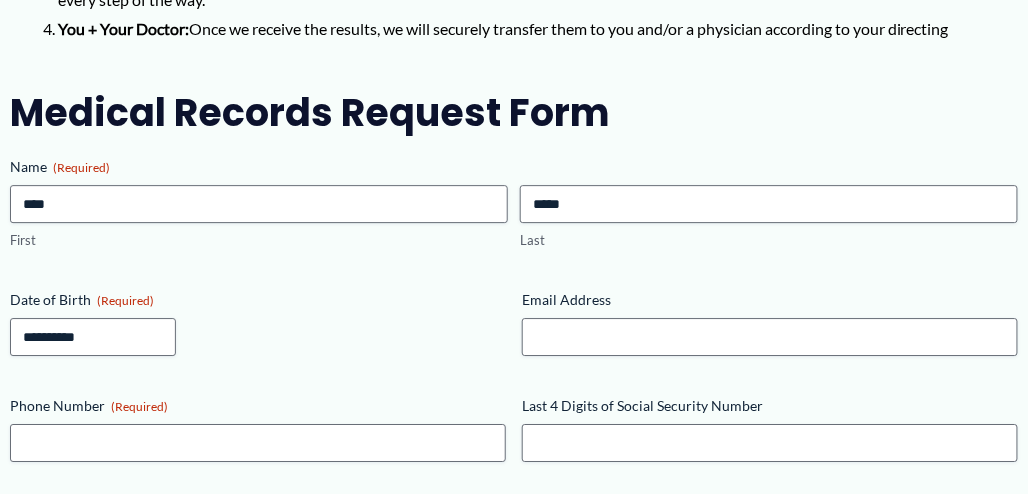 type on "*********" 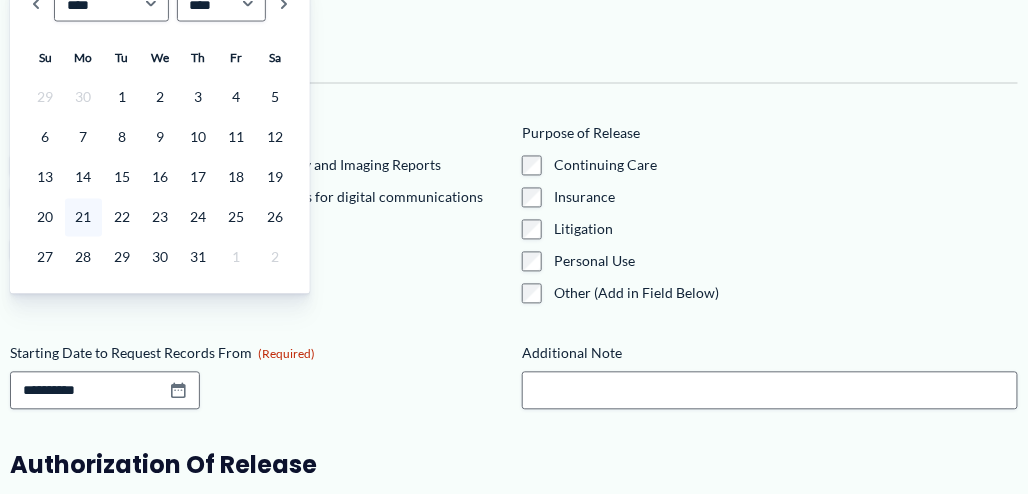 scroll, scrollTop: 2674, scrollLeft: 0, axis: vertical 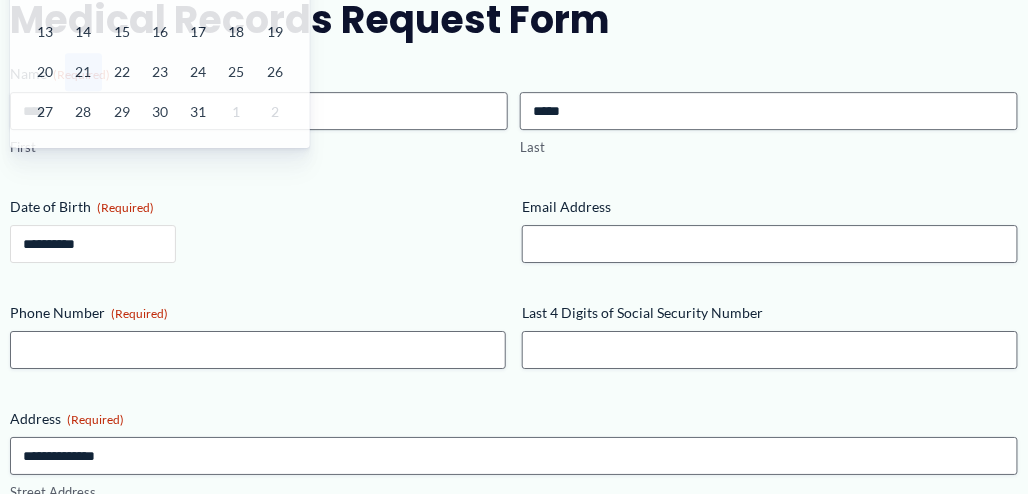 click on "Date of Birth (Required)" at bounding box center [93, 244] 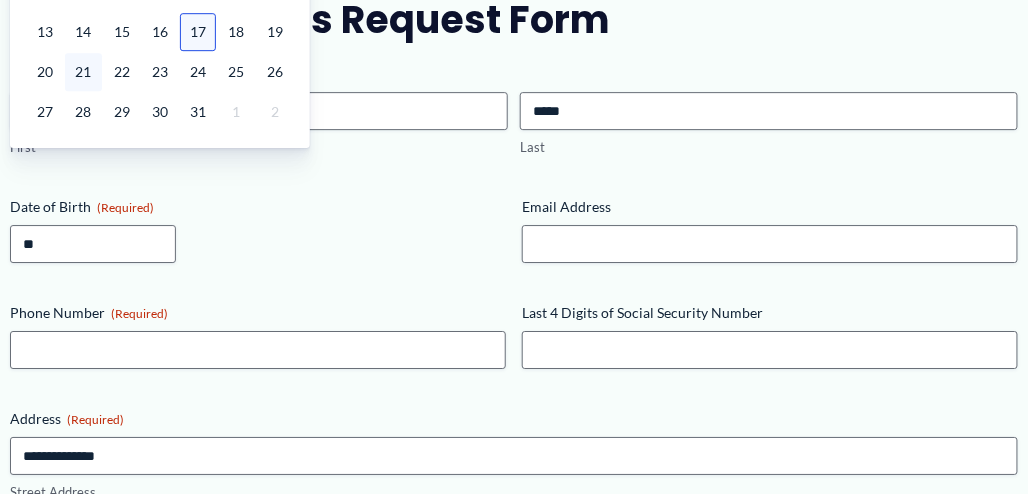 click on "17" at bounding box center (198, 32) 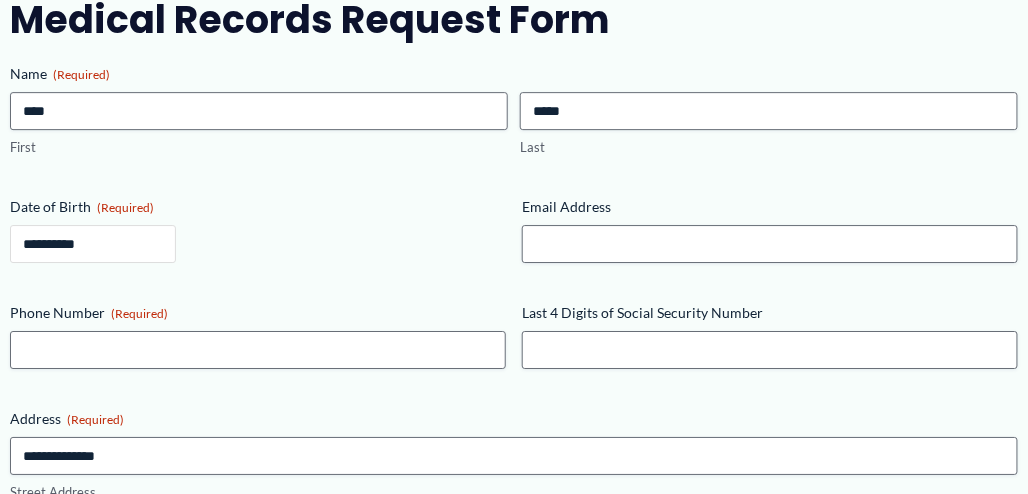 type on "**********" 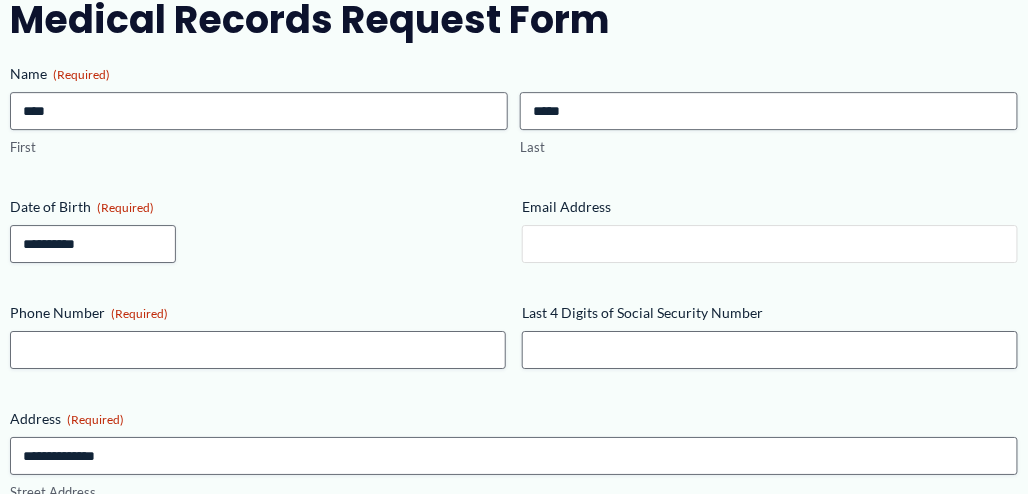 click on "Email Address" at bounding box center (770, 244) 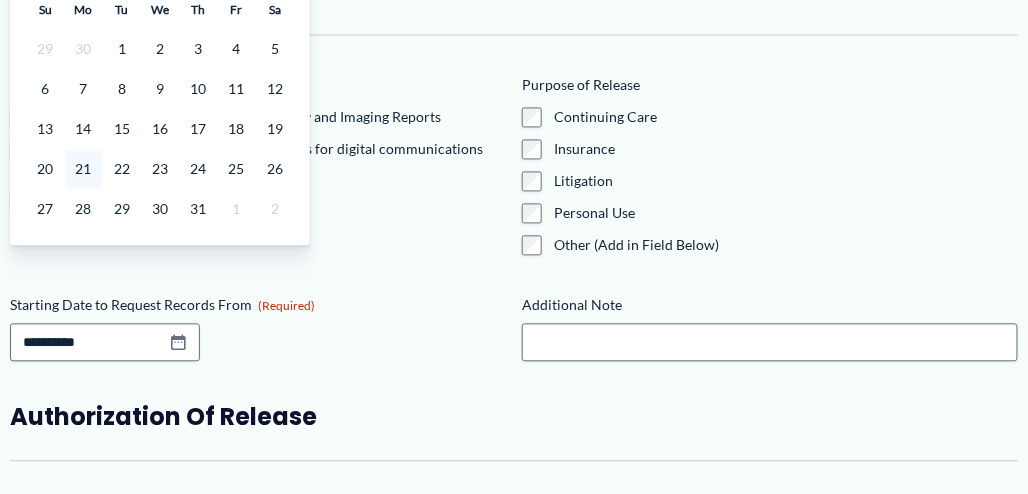 scroll, scrollTop: 2674, scrollLeft: 0, axis: vertical 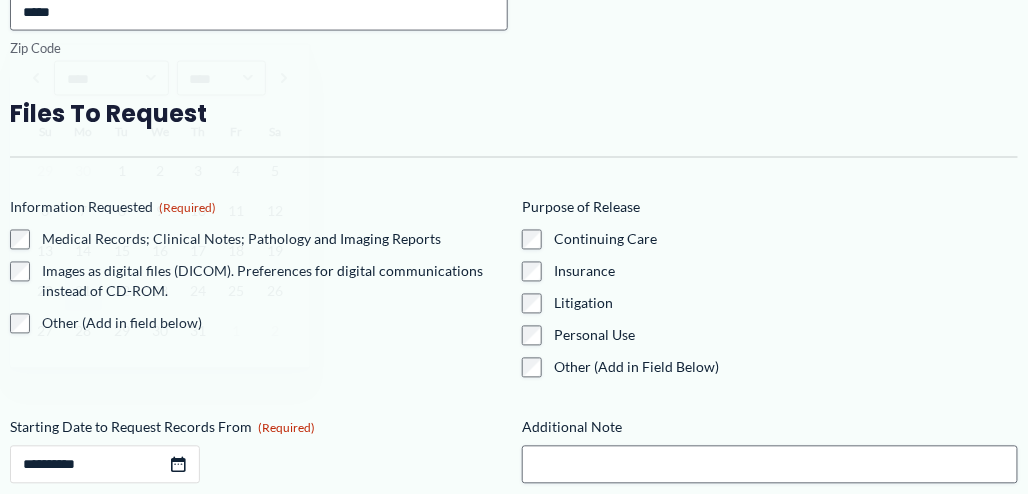 click on "Starting Date to Request Records From (Required)" at bounding box center [105, 465] 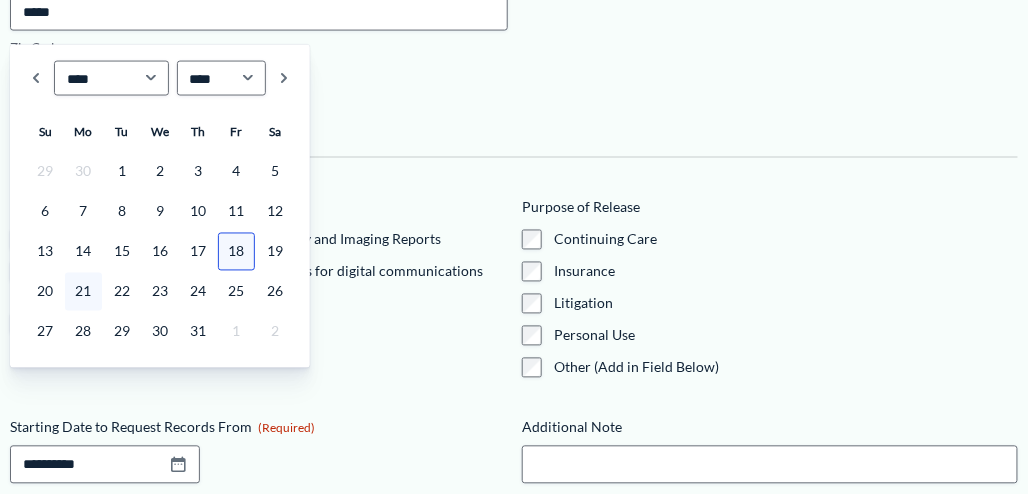 click on "18" at bounding box center (236, 252) 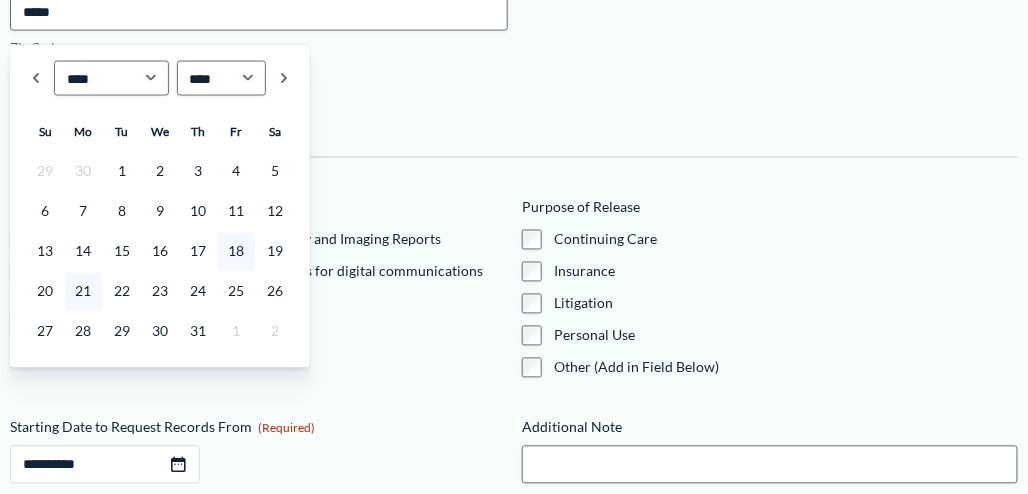 type on "**********" 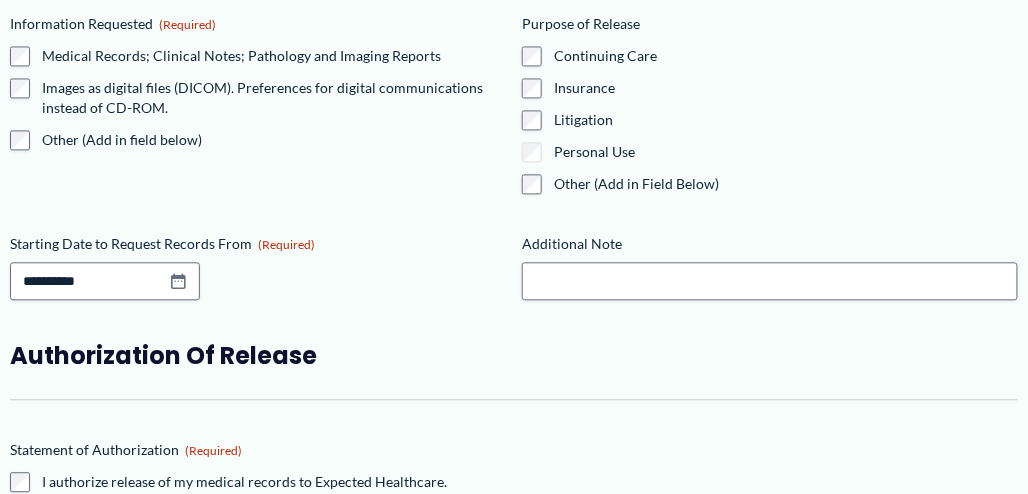 scroll, scrollTop: 2745, scrollLeft: 0, axis: vertical 